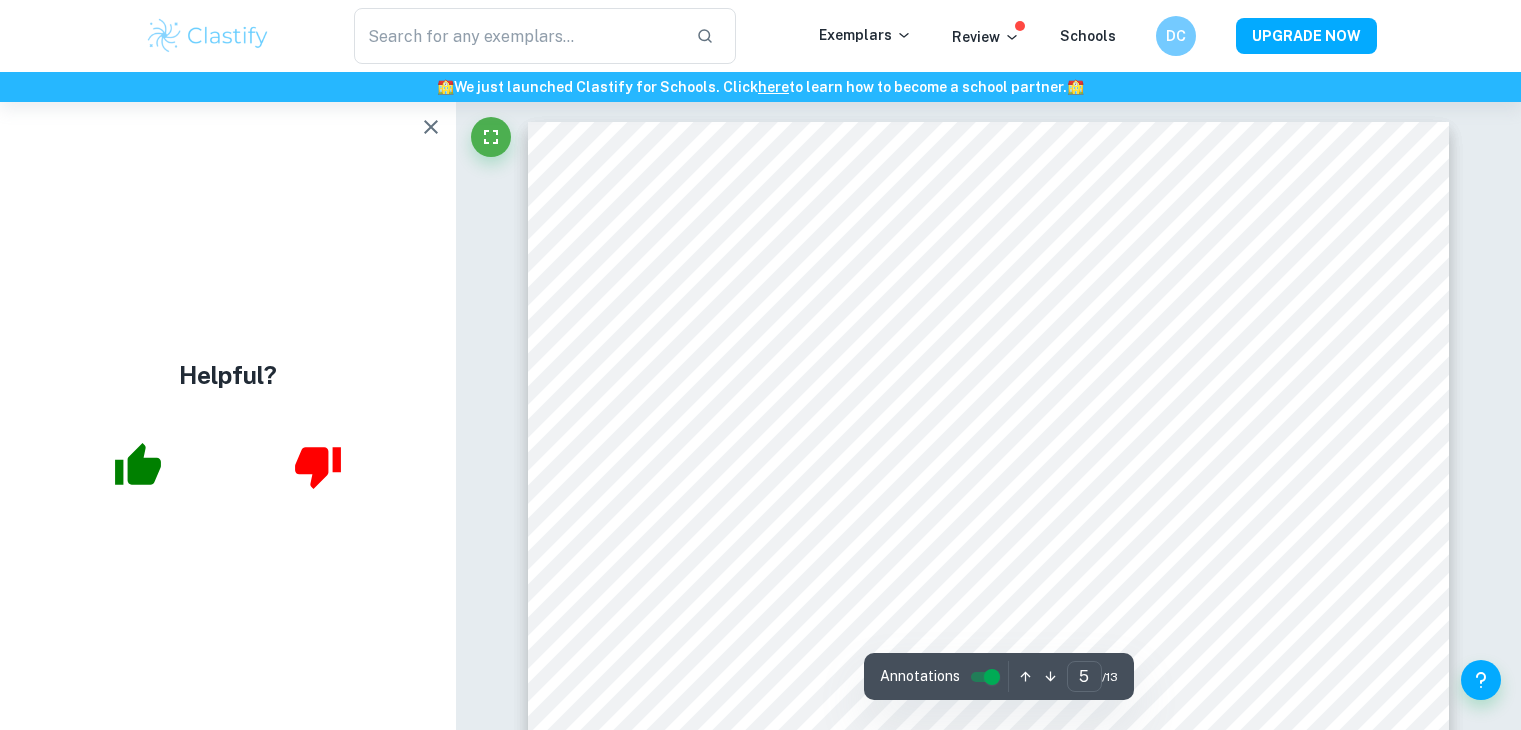 scroll, scrollTop: 5344, scrollLeft: 0, axis: vertical 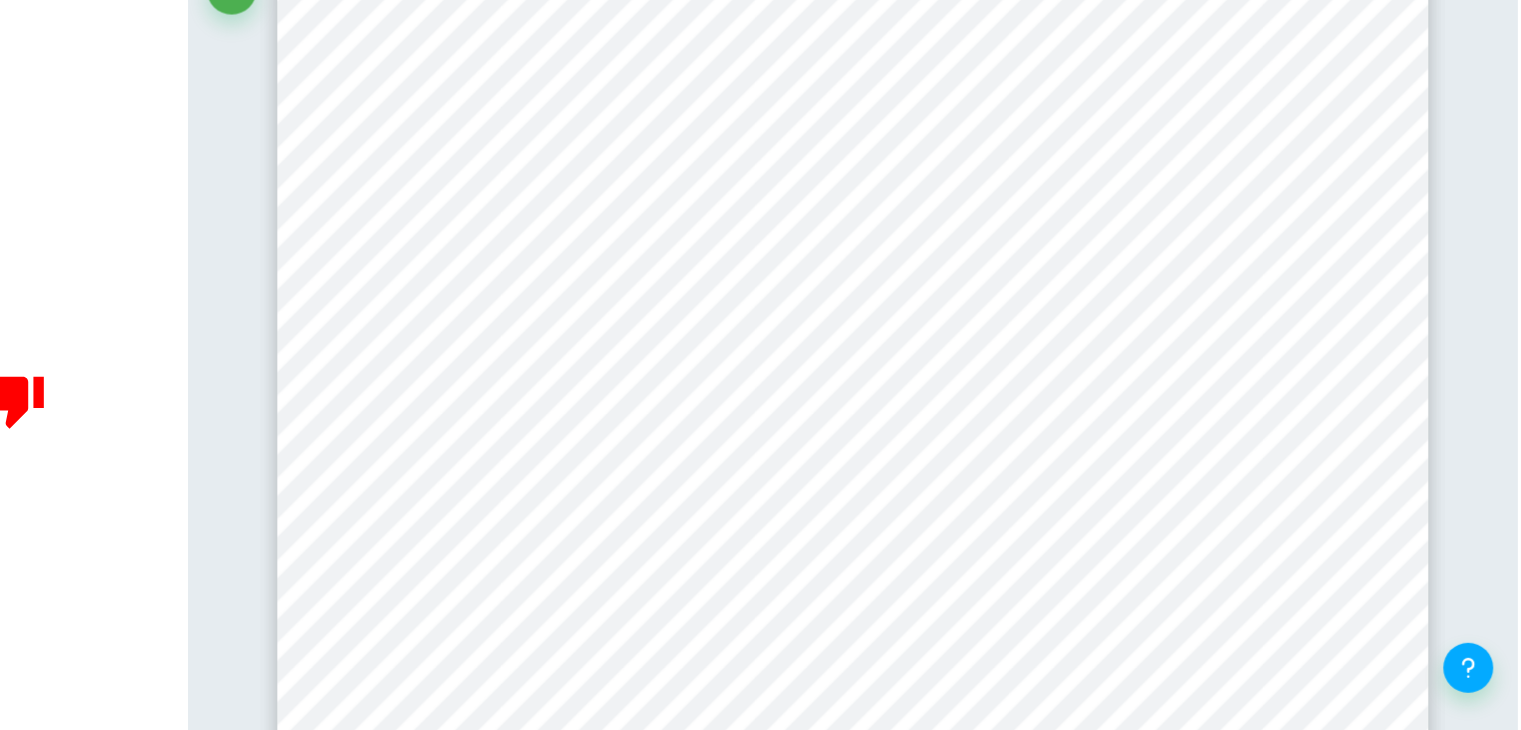 click on "Helpful?" at bounding box center (228, 416) 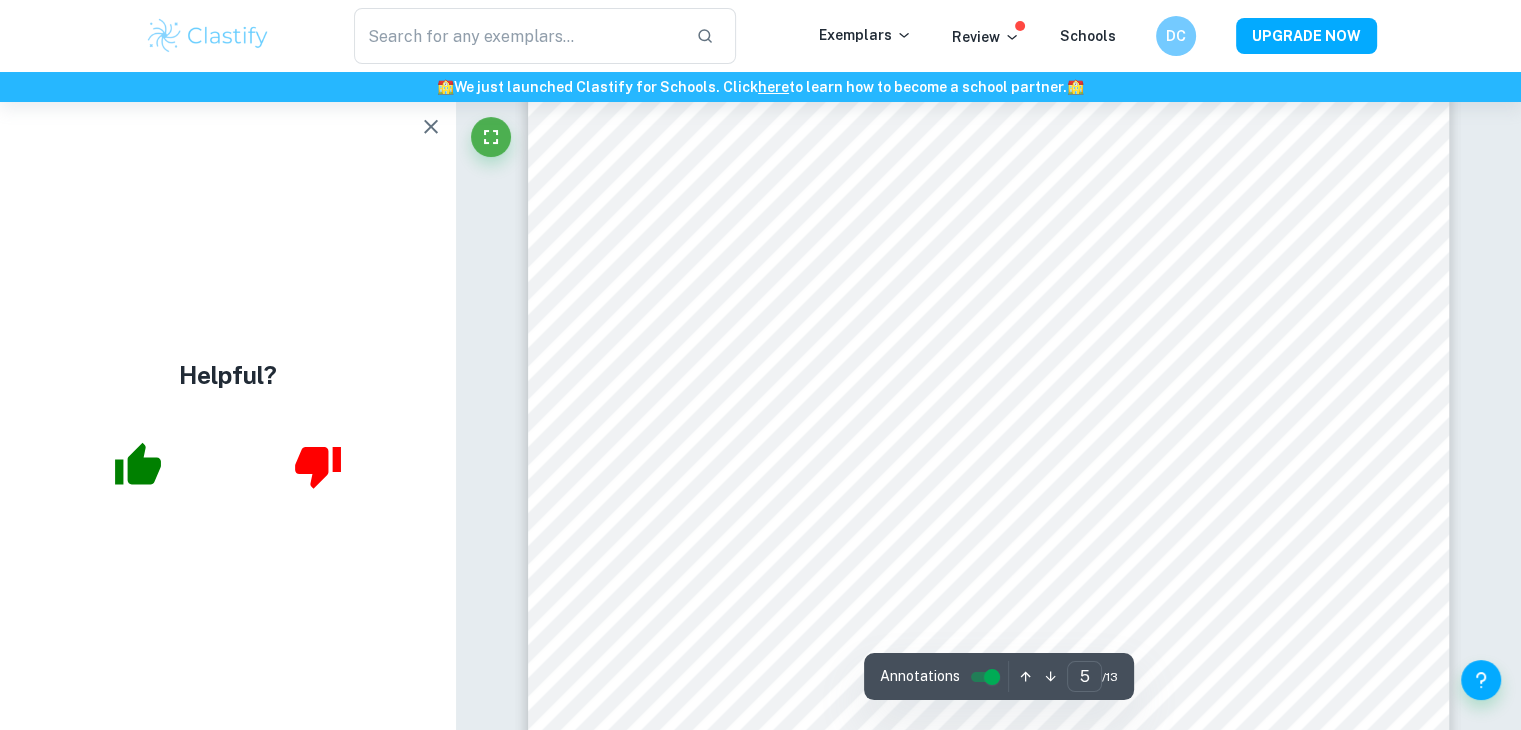 scroll, scrollTop: 5176, scrollLeft: 0, axis: vertical 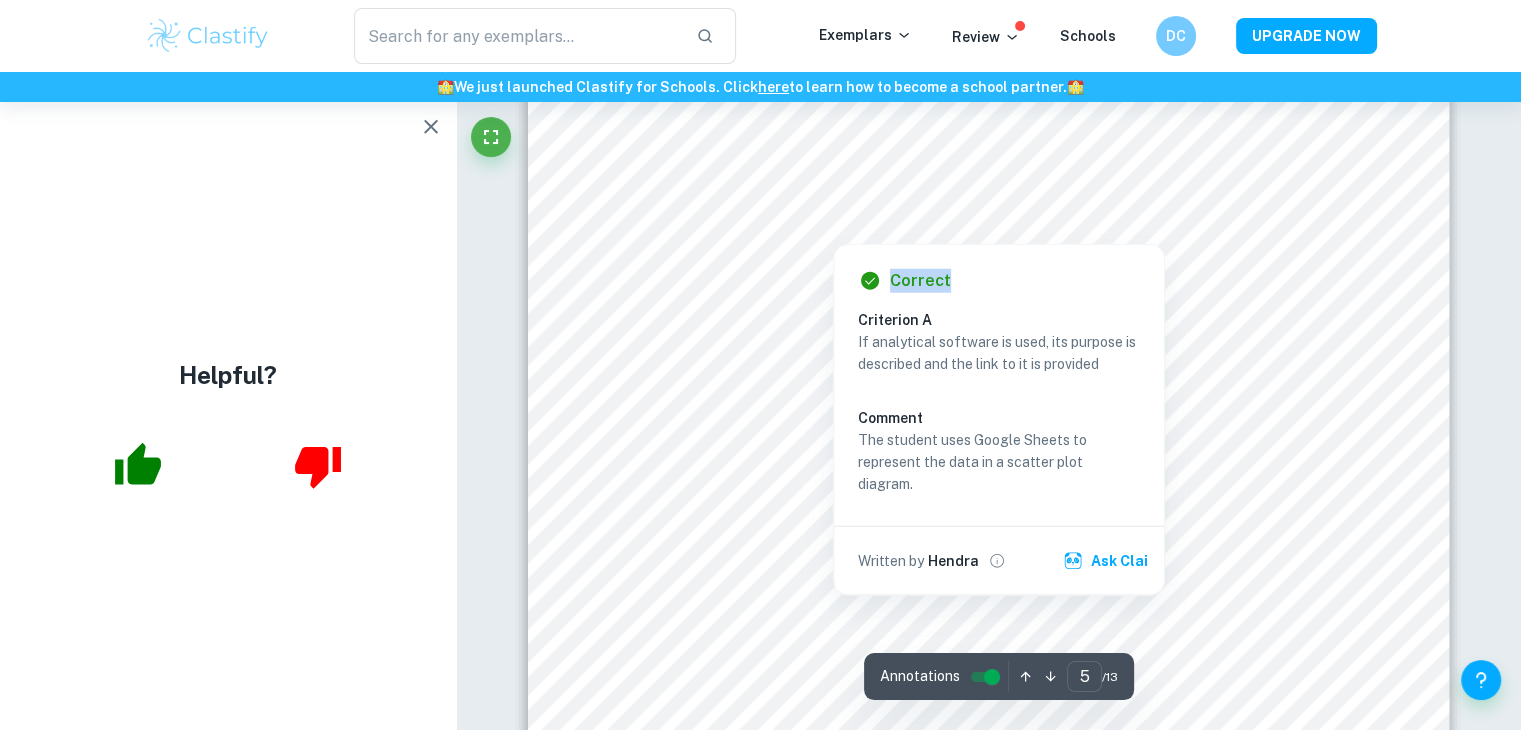 drag, startPoint x: 1013, startPoint y: 227, endPoint x: 1122, endPoint y: 236, distance: 109.370926 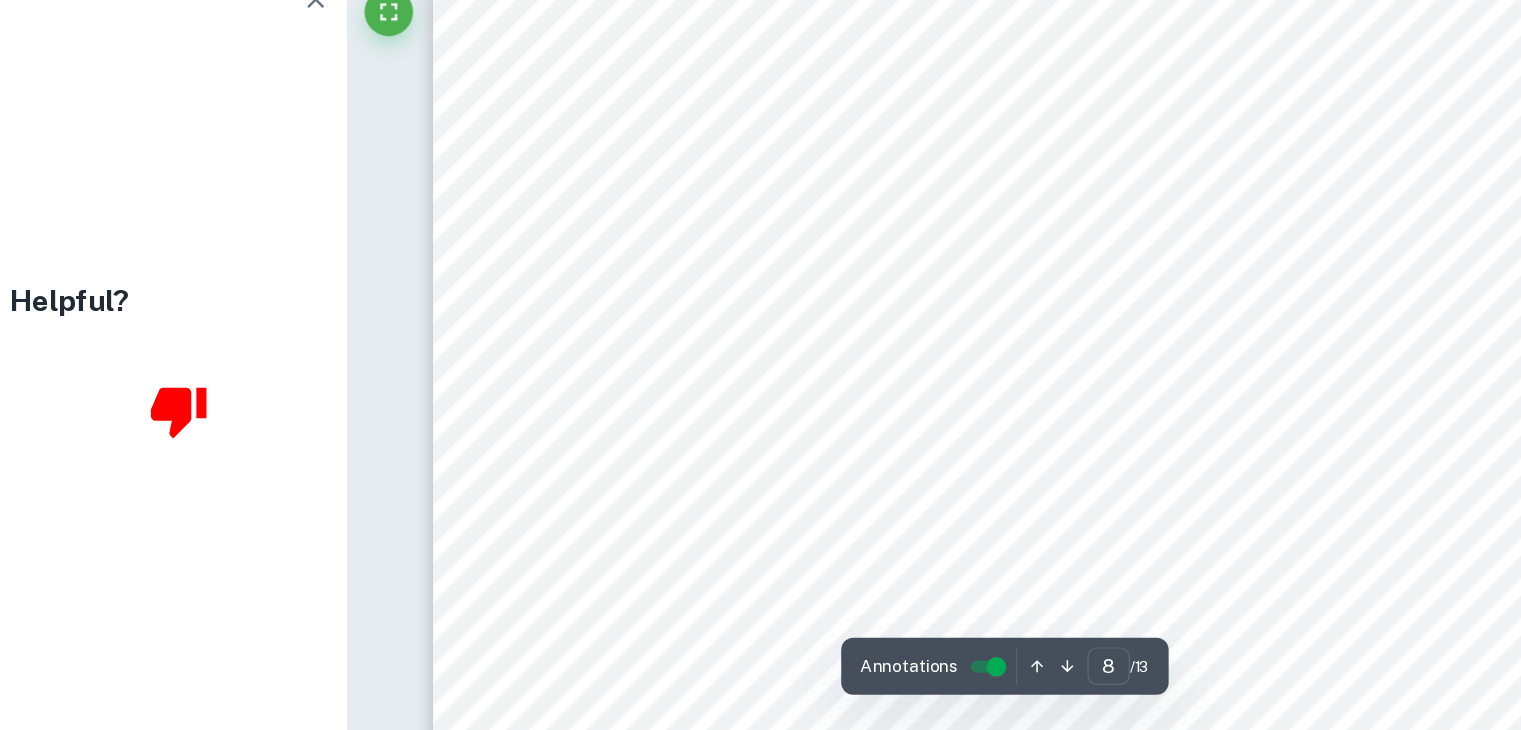scroll, scrollTop: 9265, scrollLeft: 0, axis: vertical 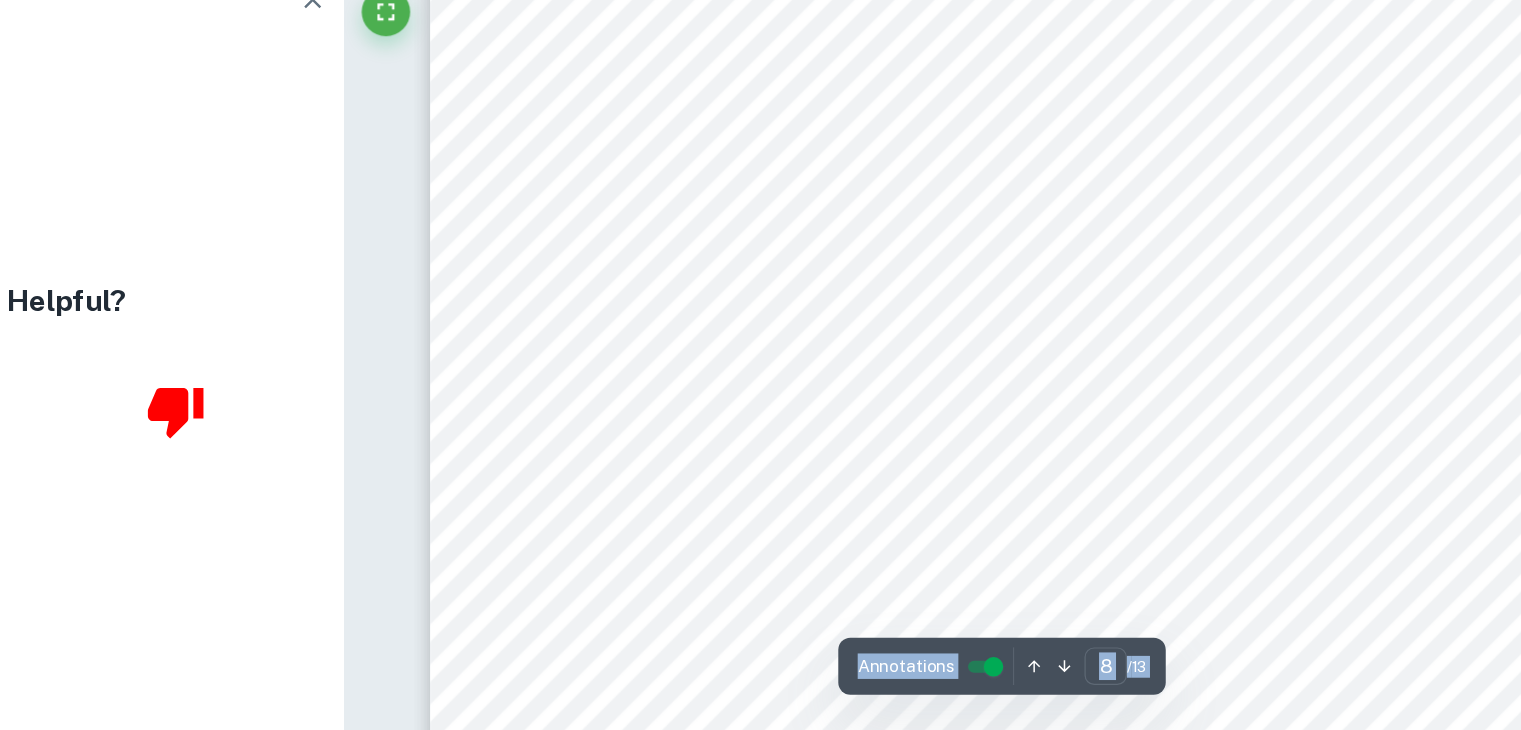 click on "Correct Criterion C Comment Unlock access to all  examiner  comments with Clastify Premium Upgrade Now   Correct Criterion A The work is divided into sections: introduction, body, and conclusion. Comment This exploration is divided into sections: introduction, investigation, and evaluation. Written by Hendra Ask Clai Correct Criterion A The topic of the Internal assessment is stated clearly and explained in the introduction Comment The student states the topic, which is the correlation between the cost of production, rankings among critics, and worldwide earnings for sequels and their predecessors. Written by Hendra Ask Clai Correct Criterion C Comment Unlock access to all  examiner  comments with Clastify Premium Upgrade Now   Incorrect Criterion B Additional terms are defined in detail in appropriate places (dependent on the development of the exploration) Comment Additional terms should be defined in detail in appropriate places. The definition of each term should be explicitly presented. Written by Hendra" at bounding box center [988, -1113] 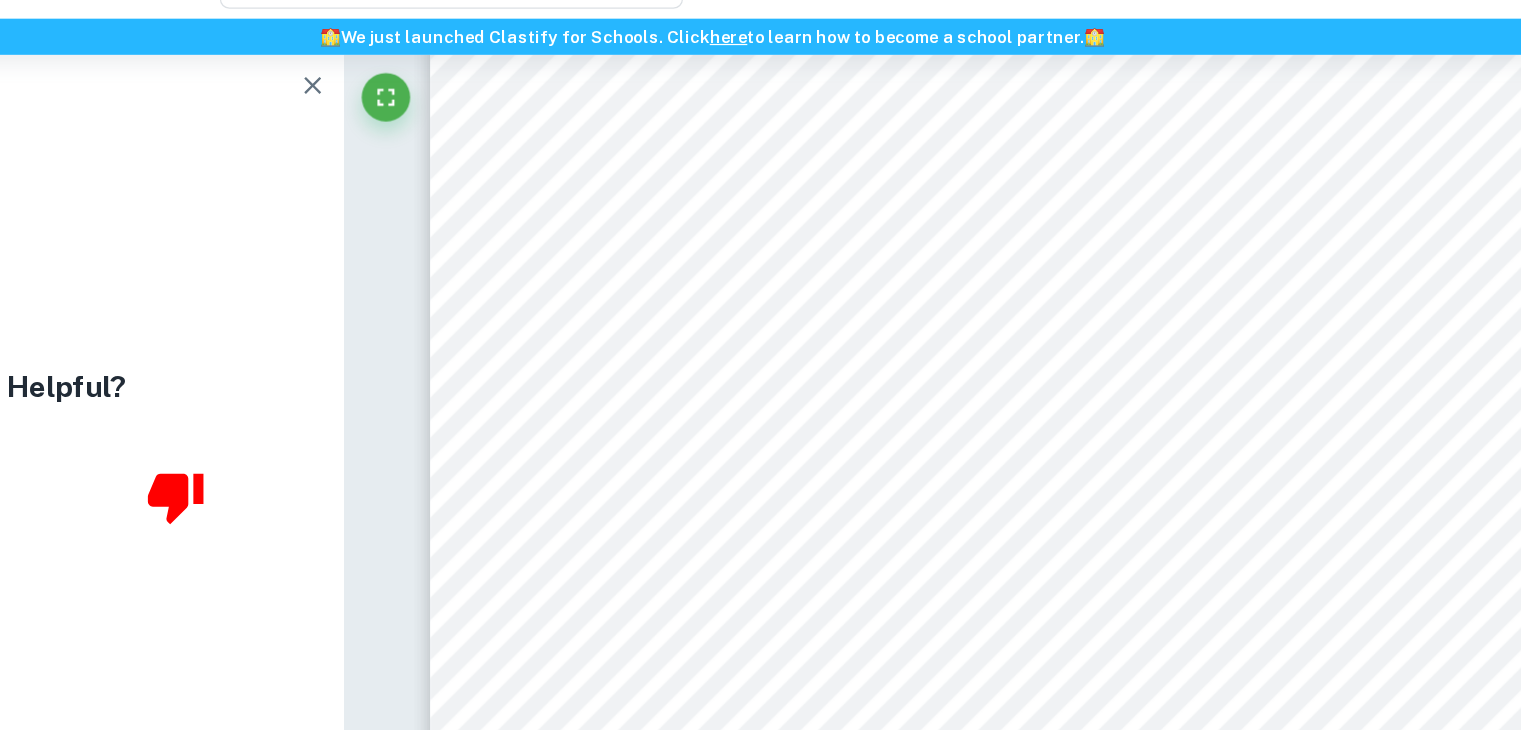 scroll, scrollTop: 9273, scrollLeft: 0, axis: vertical 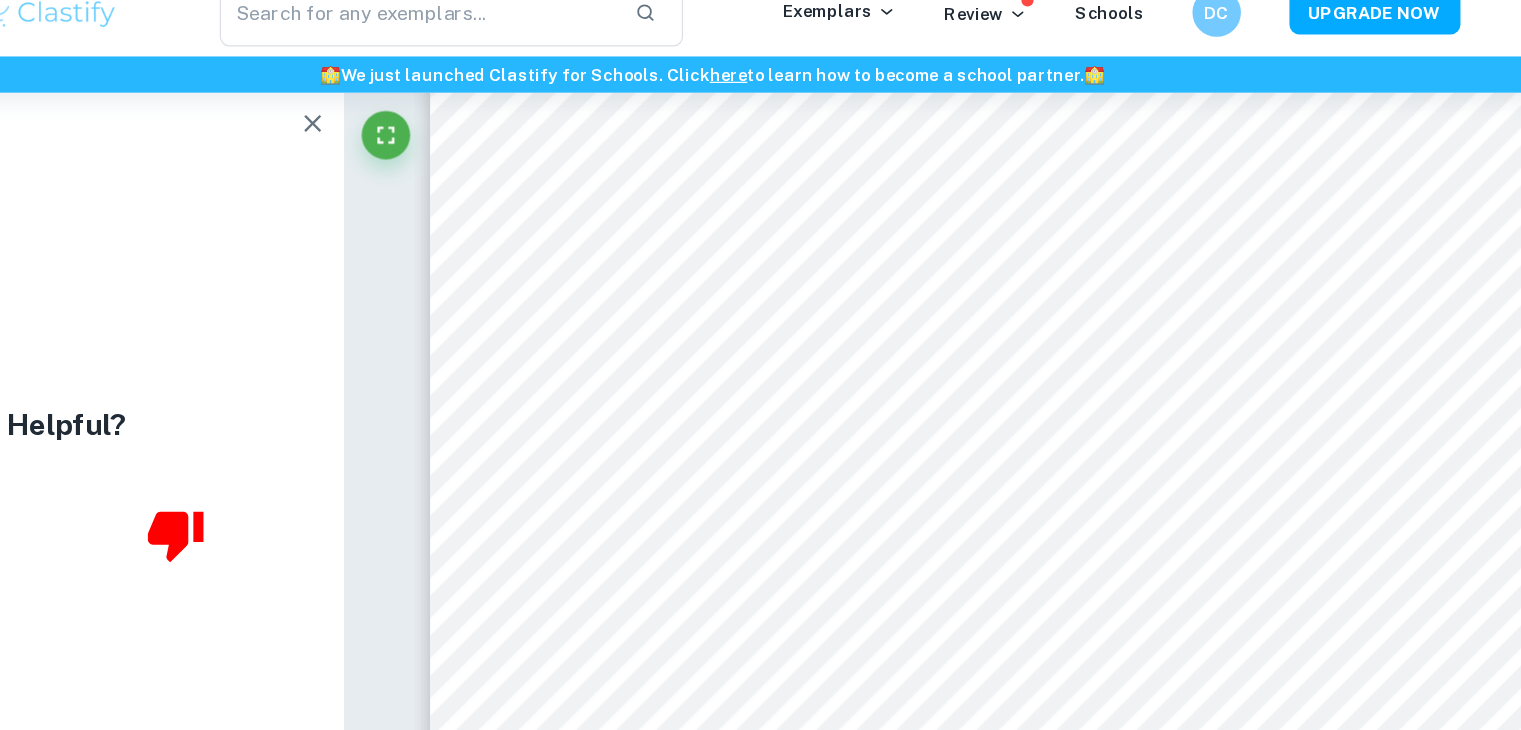 click on "Helpful?" at bounding box center [228, 416] 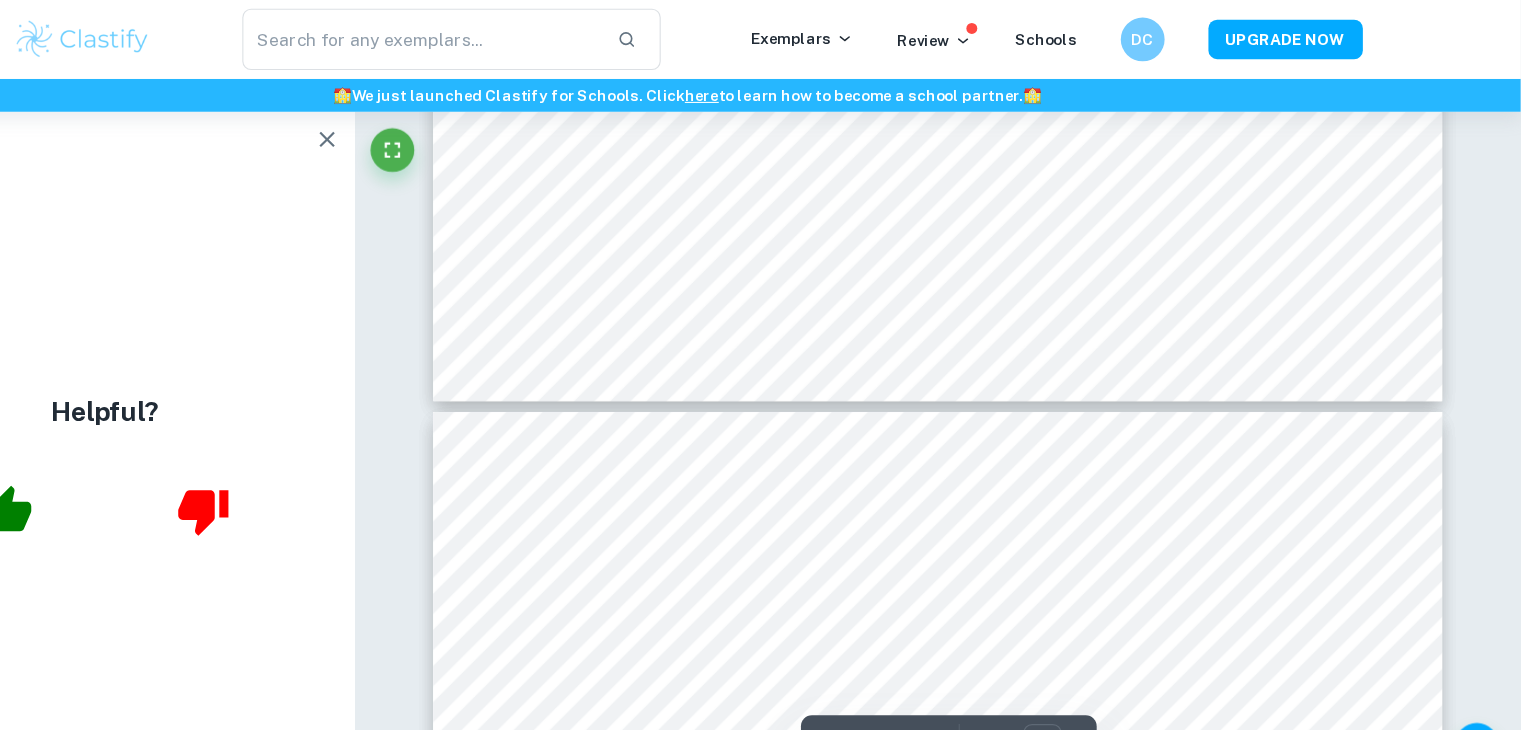 scroll, scrollTop: 13412, scrollLeft: 0, axis: vertical 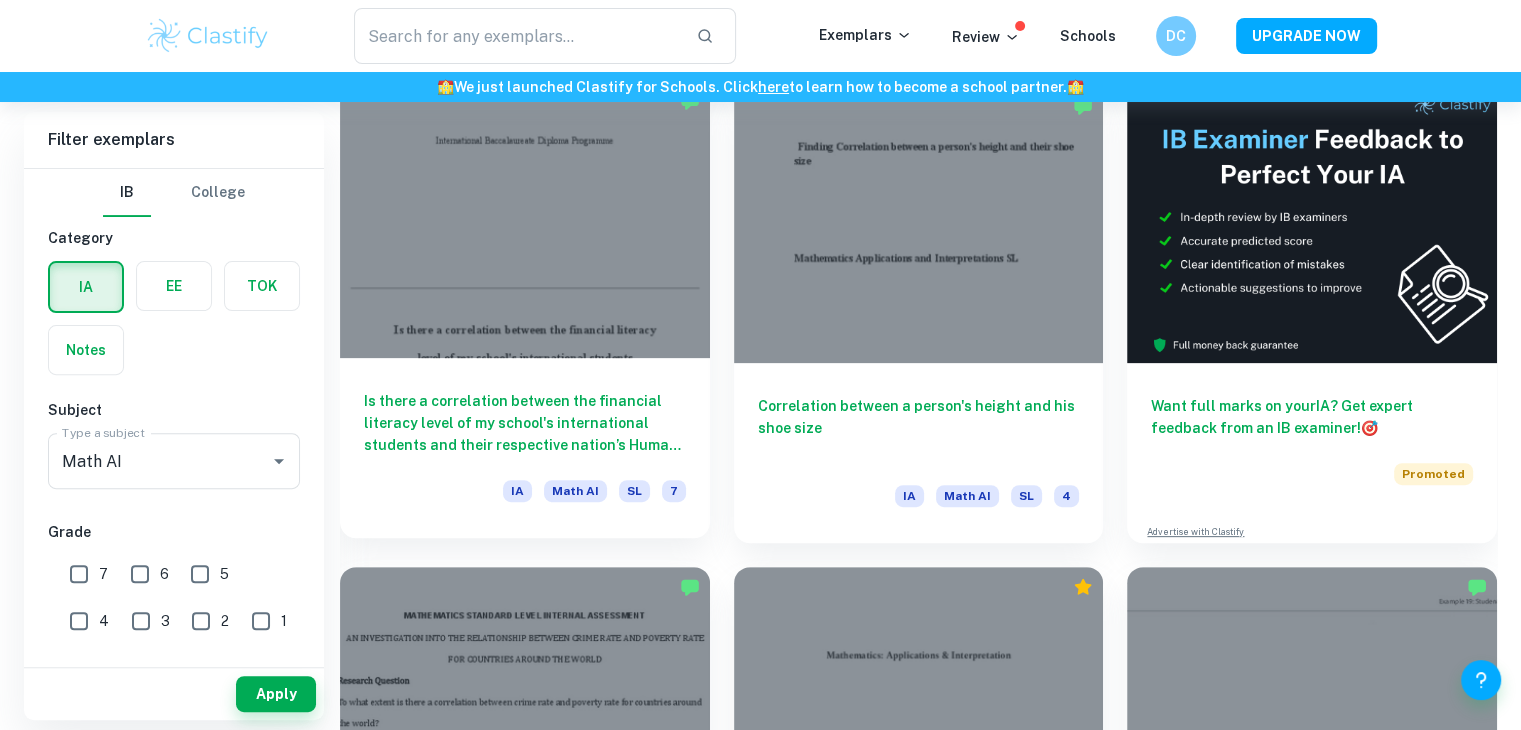 click at bounding box center (525, 219) 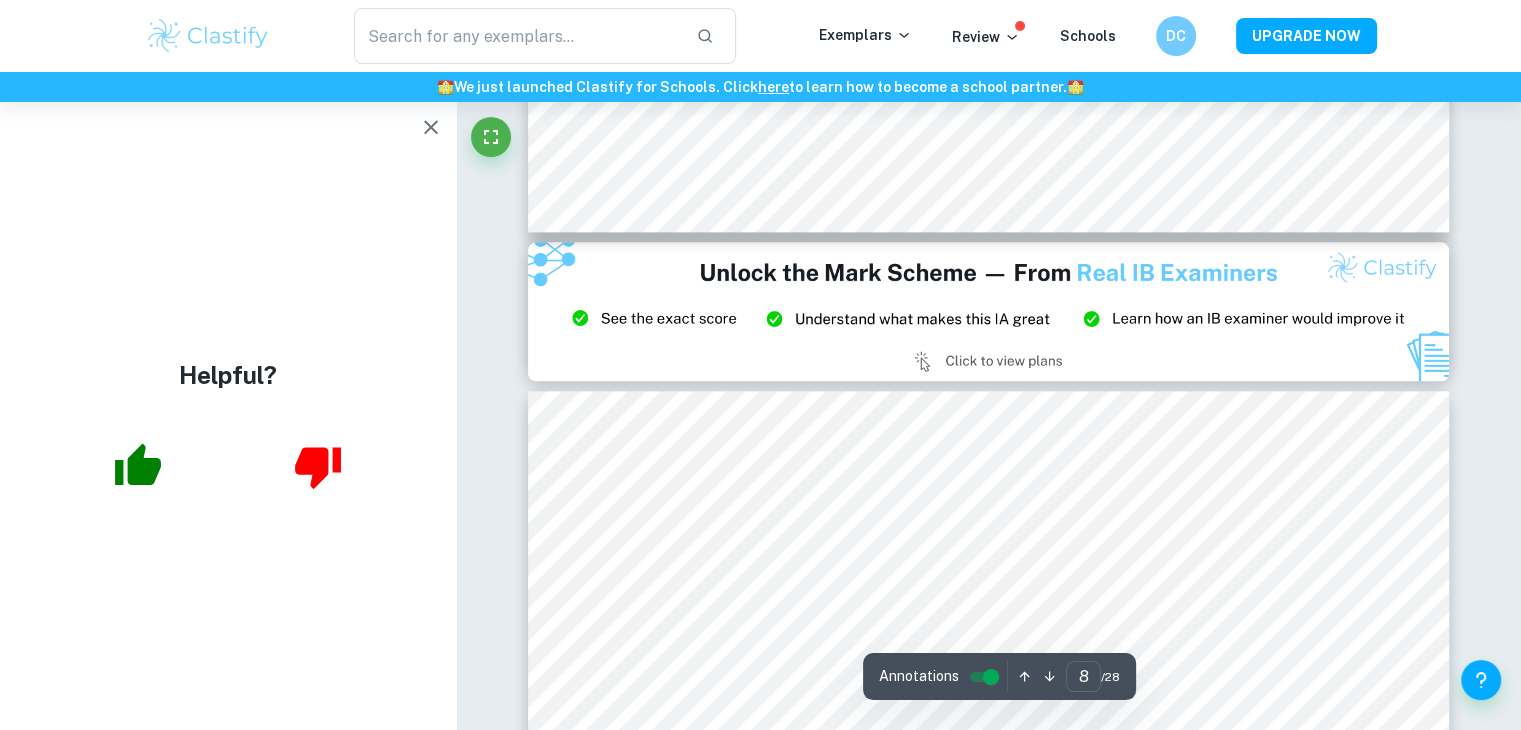 scroll, scrollTop: 9783, scrollLeft: 0, axis: vertical 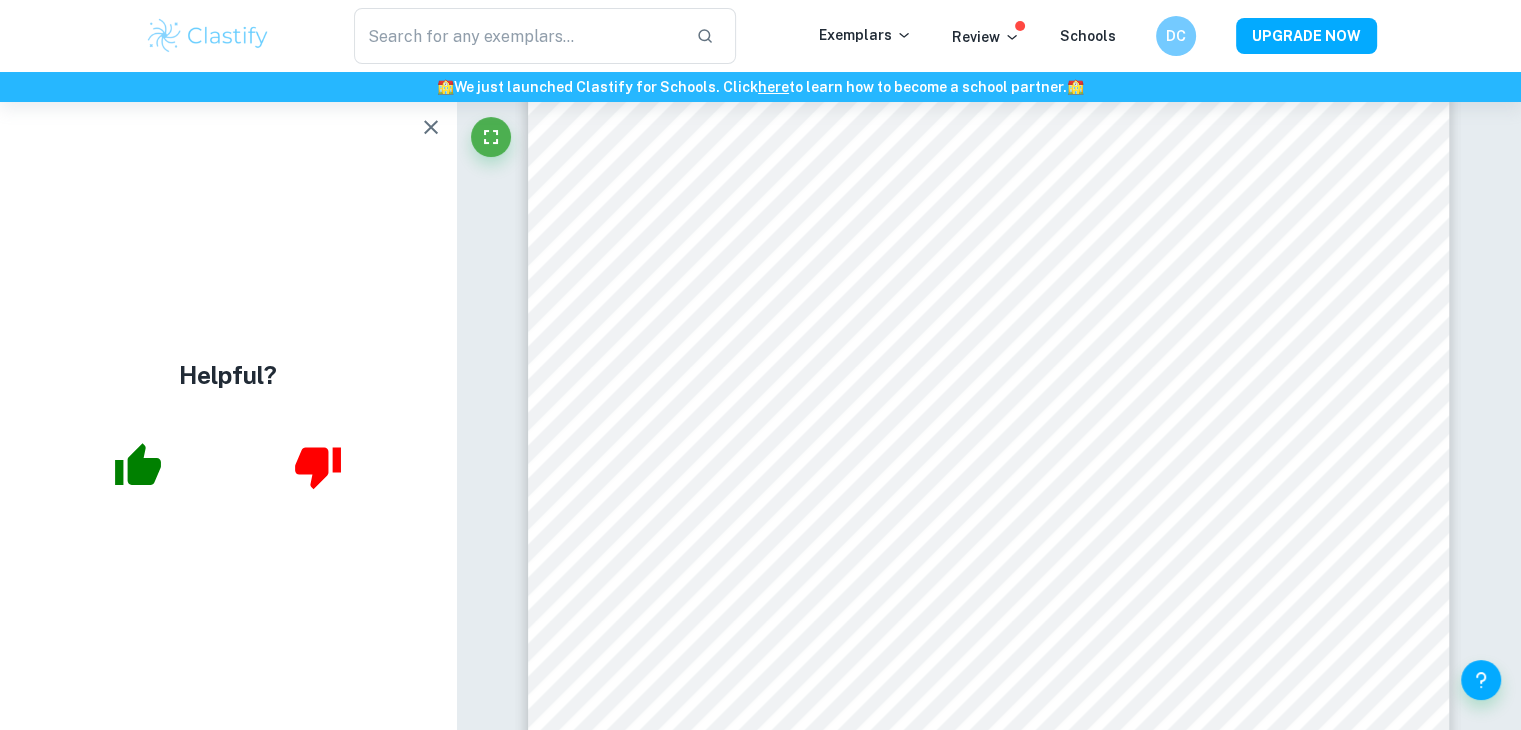 click 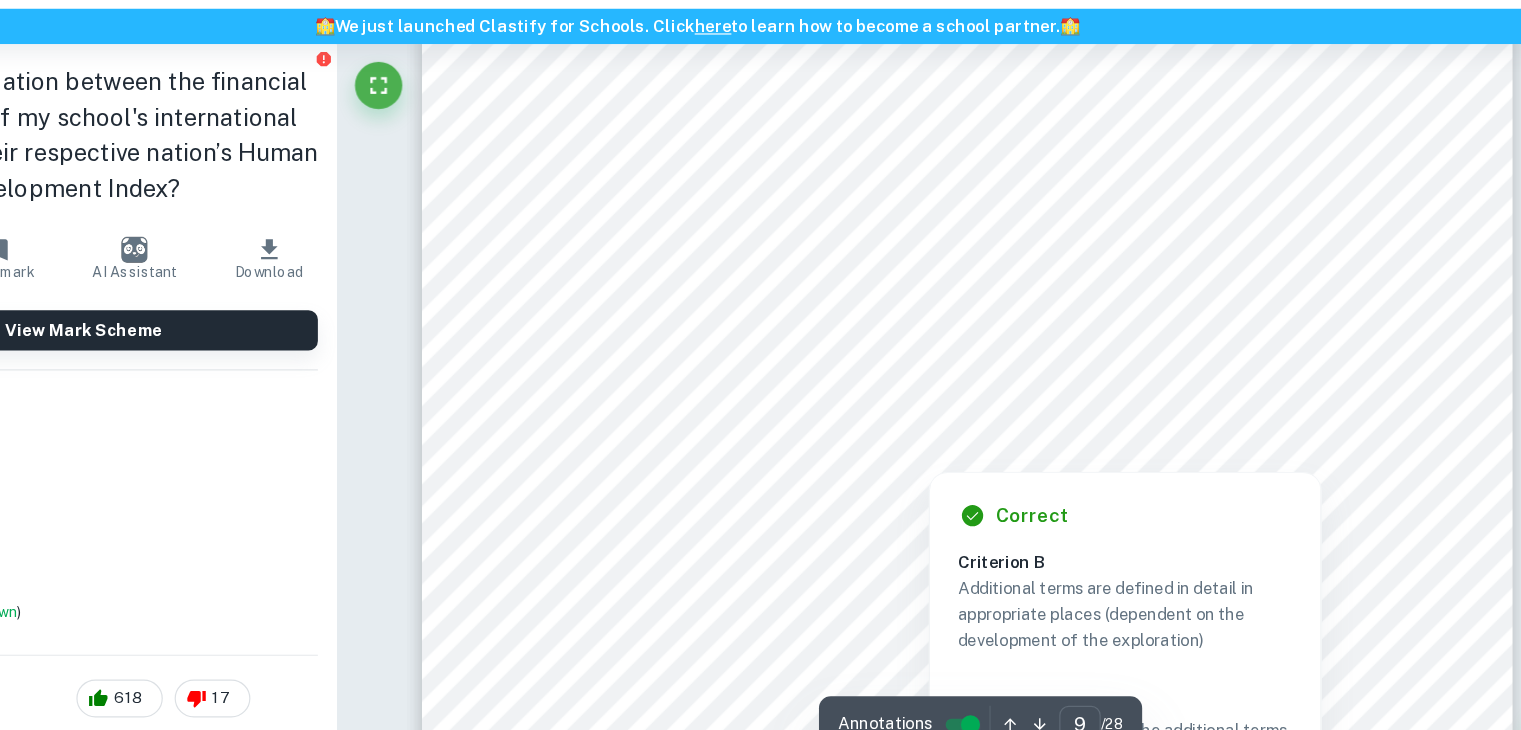 scroll, scrollTop: 10119, scrollLeft: 0, axis: vertical 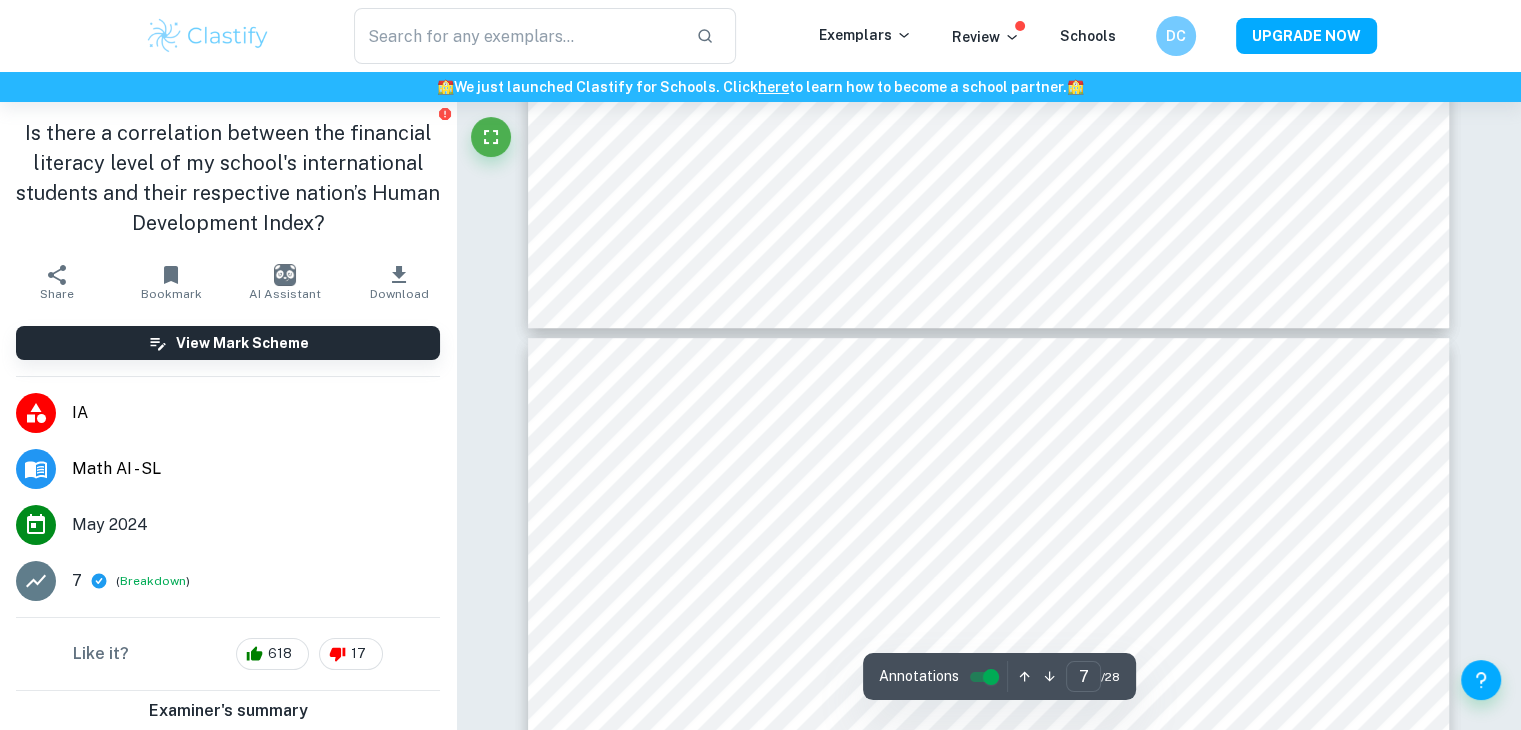 type on "8" 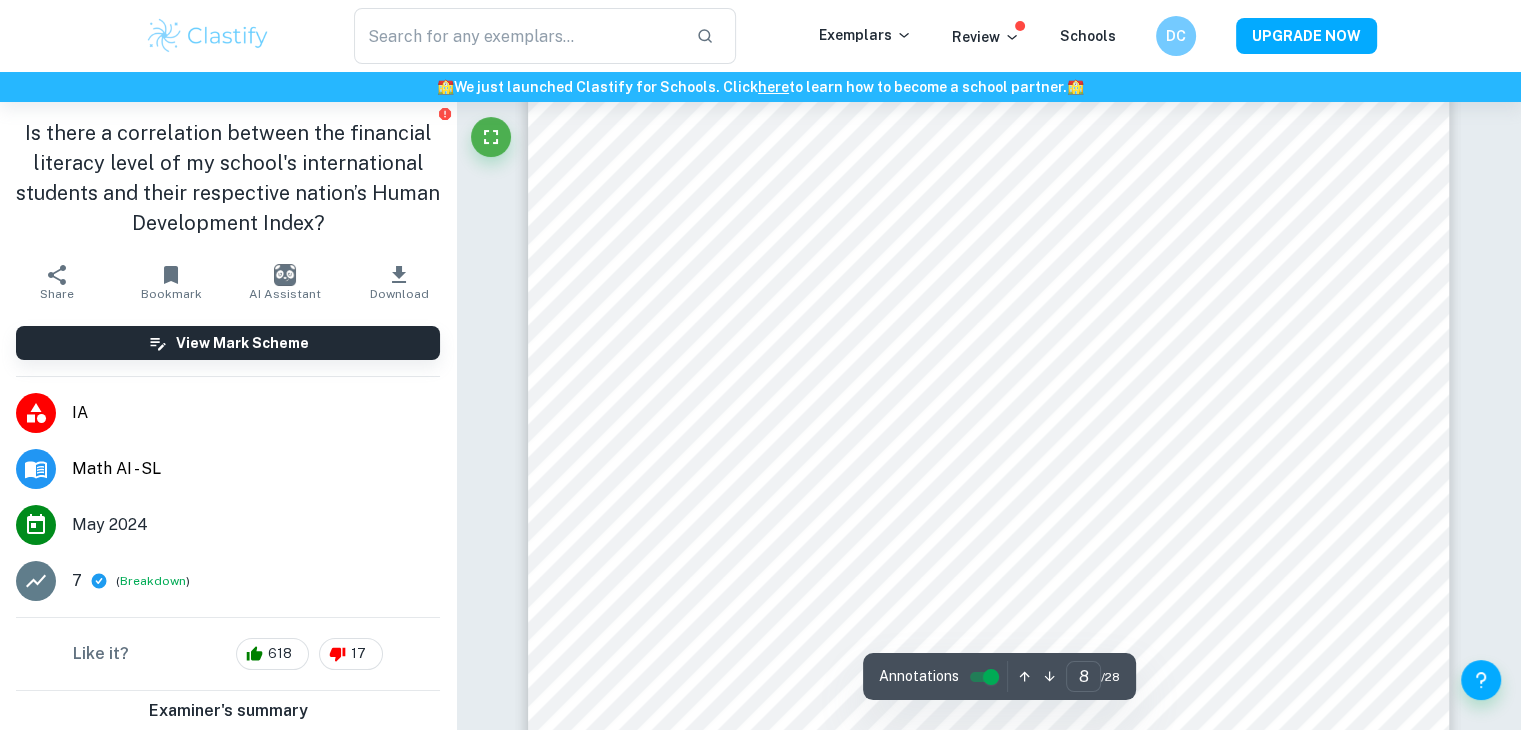 scroll, scrollTop: 9006, scrollLeft: 0, axis: vertical 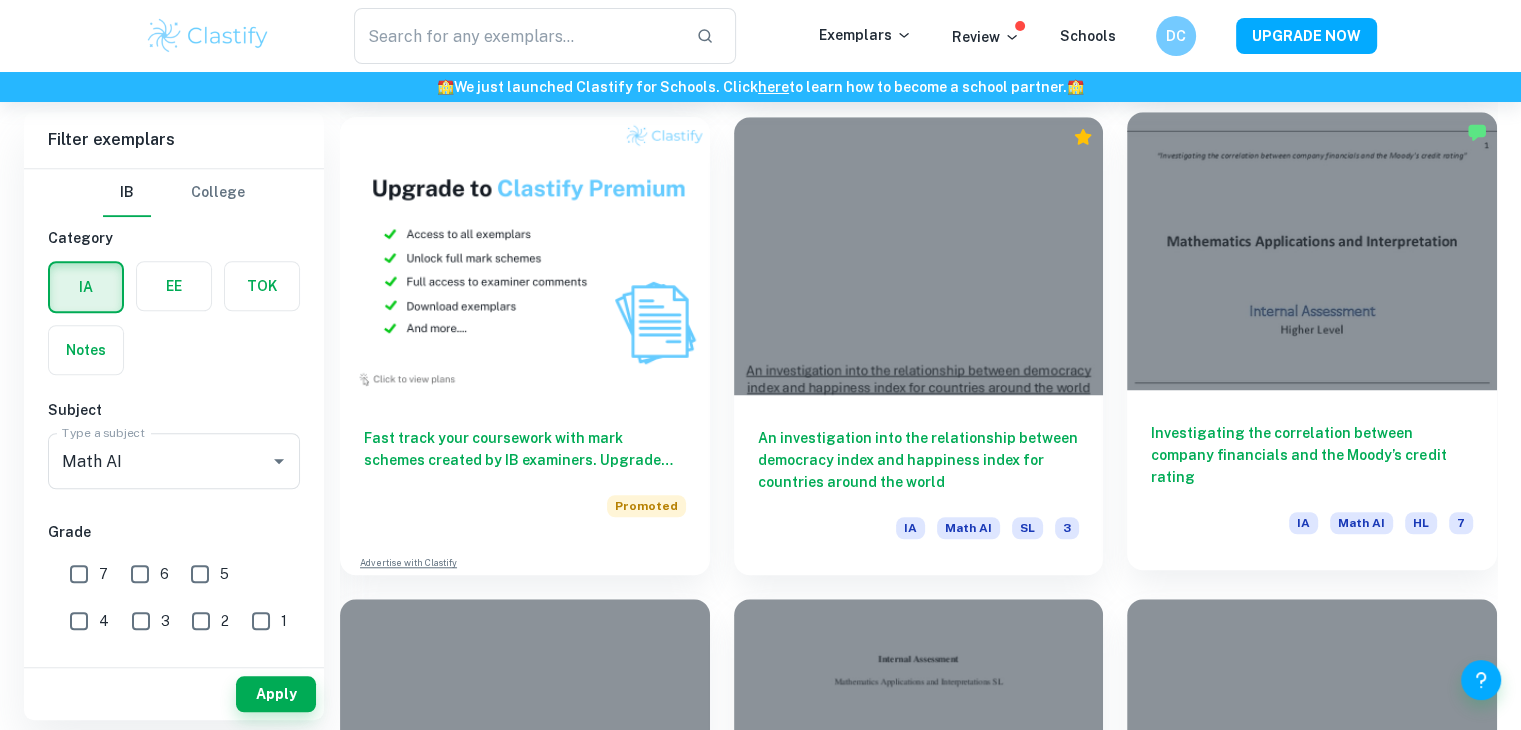 click at bounding box center [1312, 250] 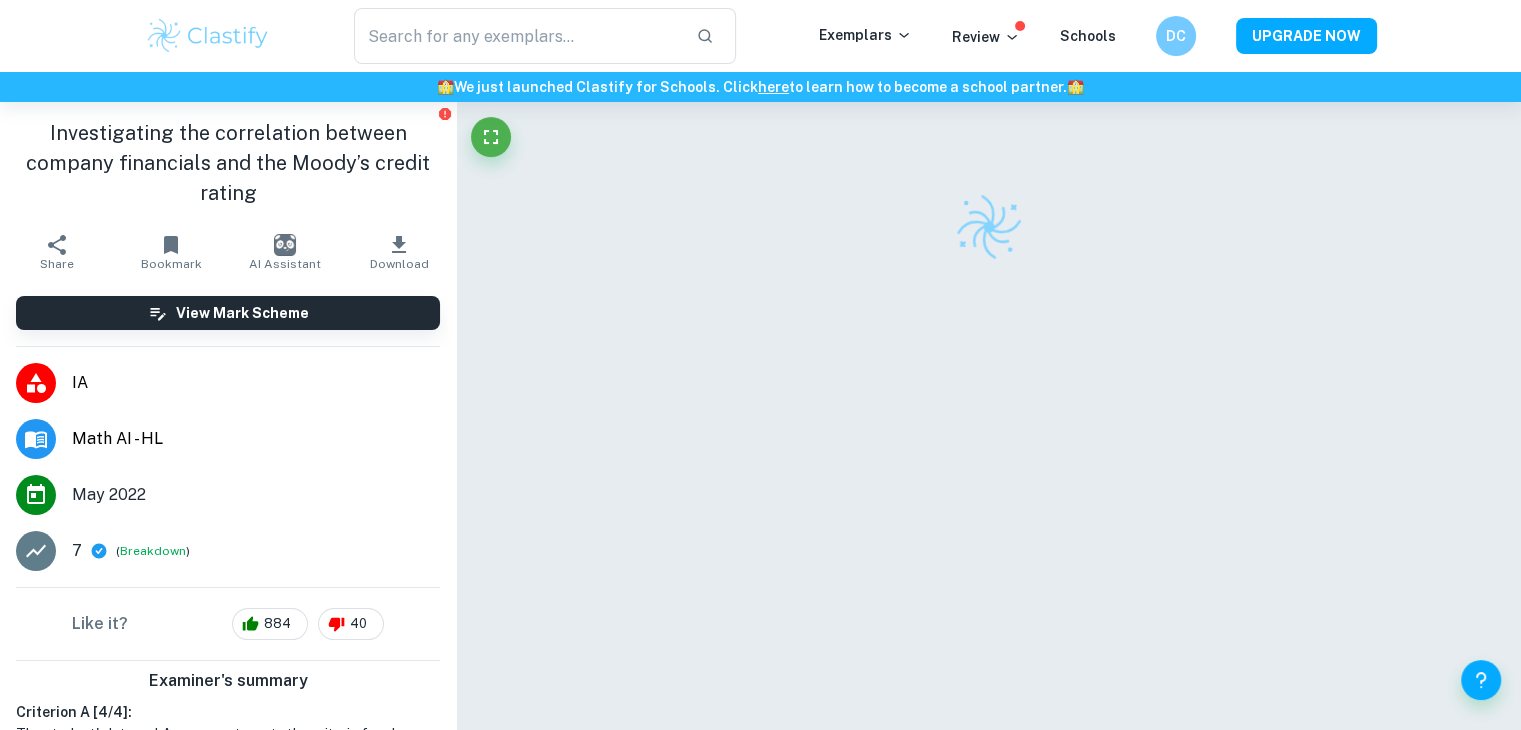 scroll, scrollTop: 102, scrollLeft: 0, axis: vertical 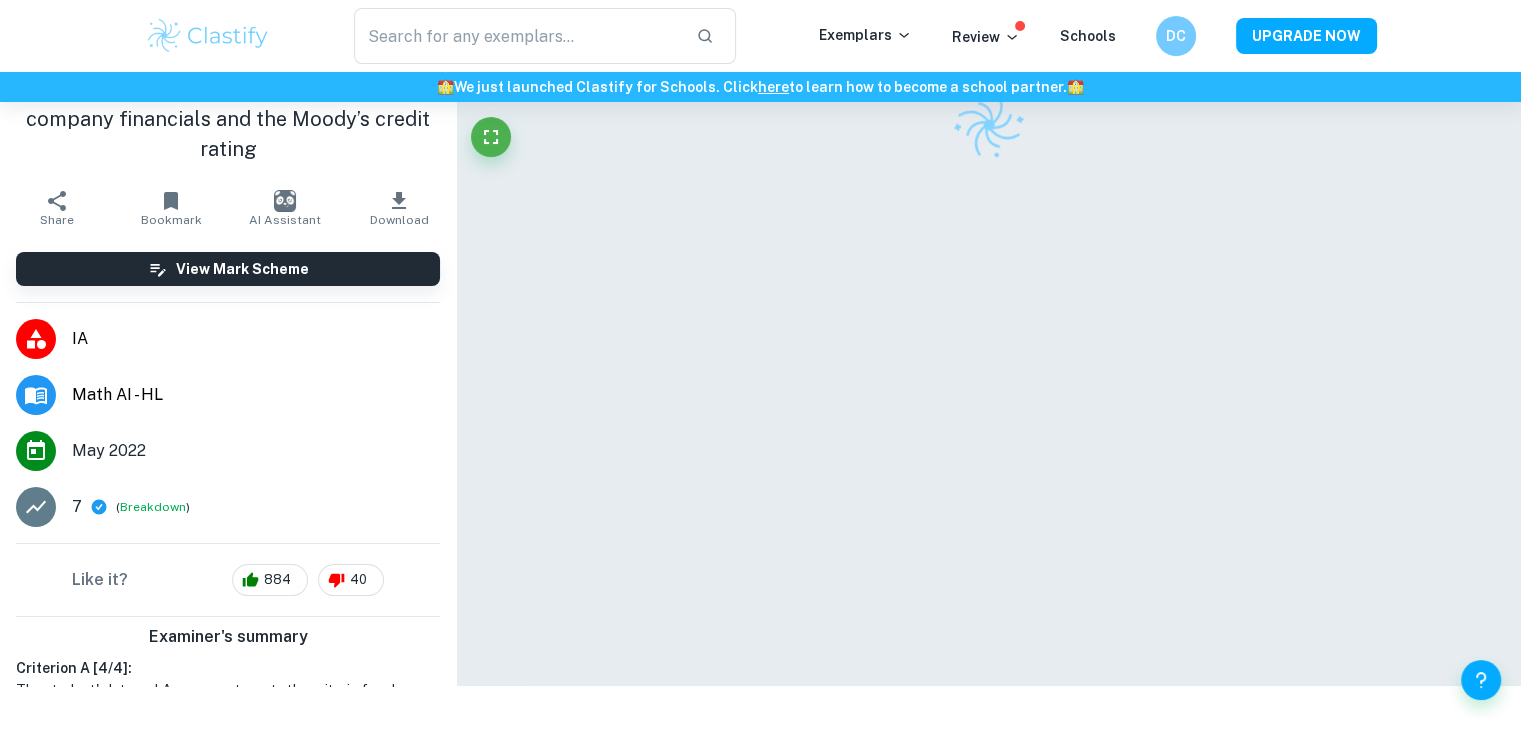 click at bounding box center (989, 343) 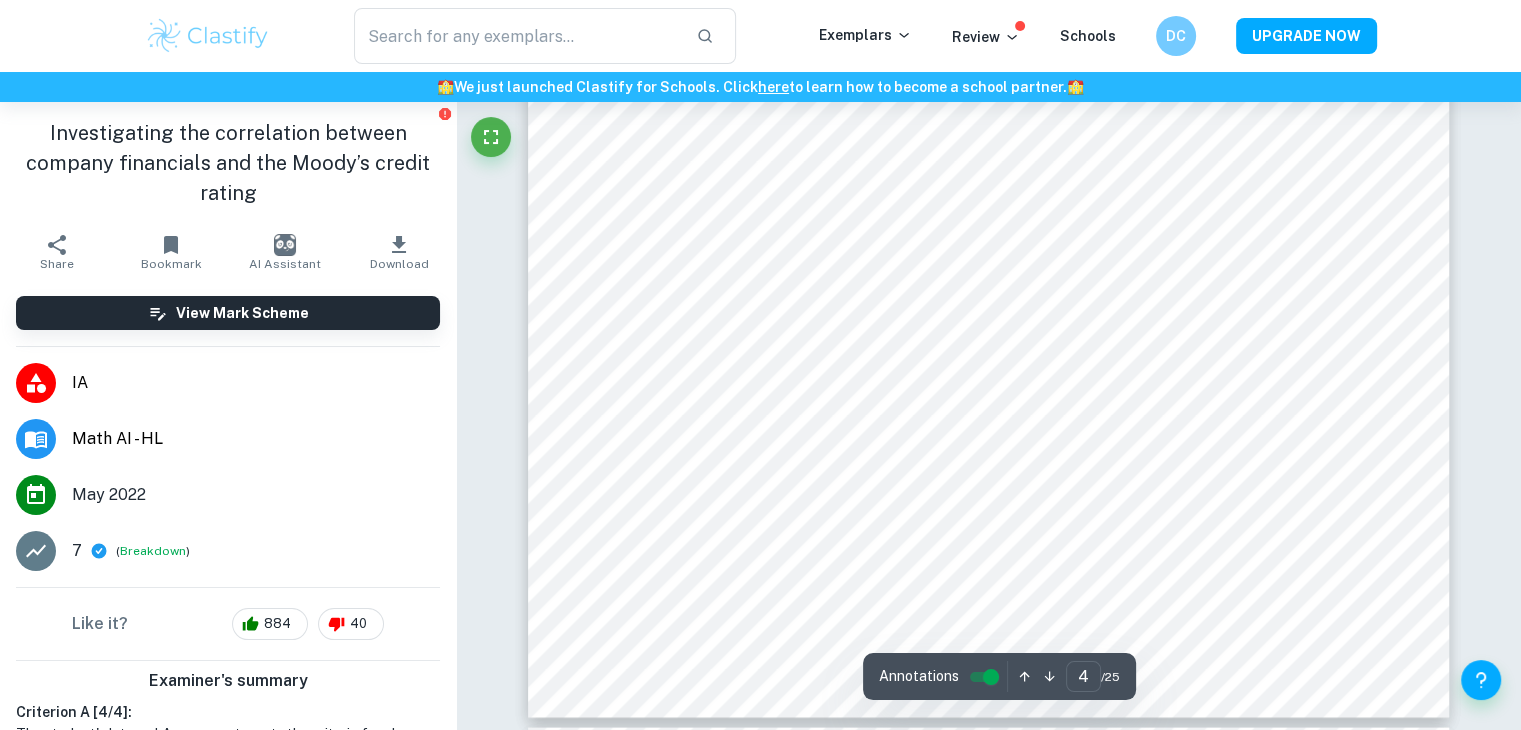 scroll, scrollTop: 6376, scrollLeft: 0, axis: vertical 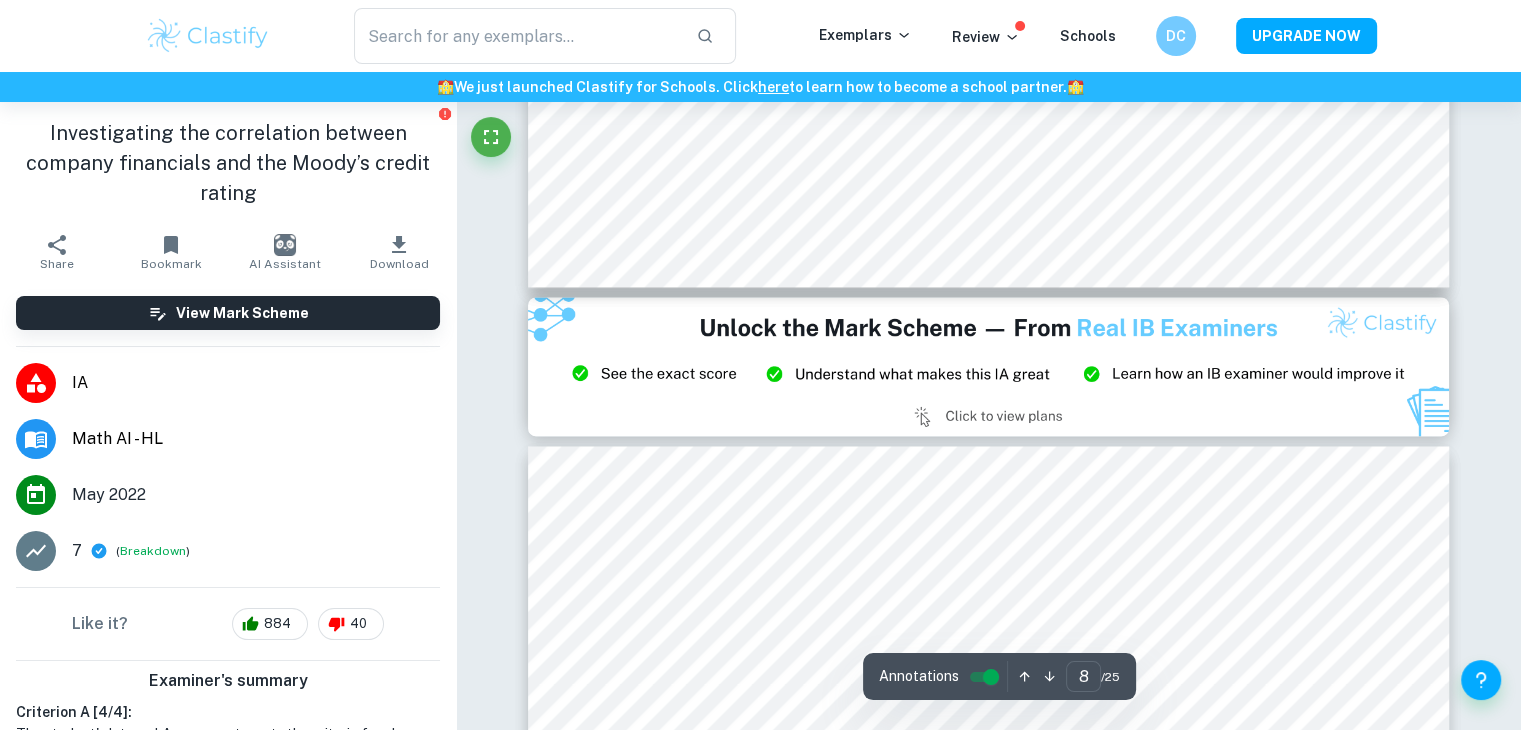 type on "9" 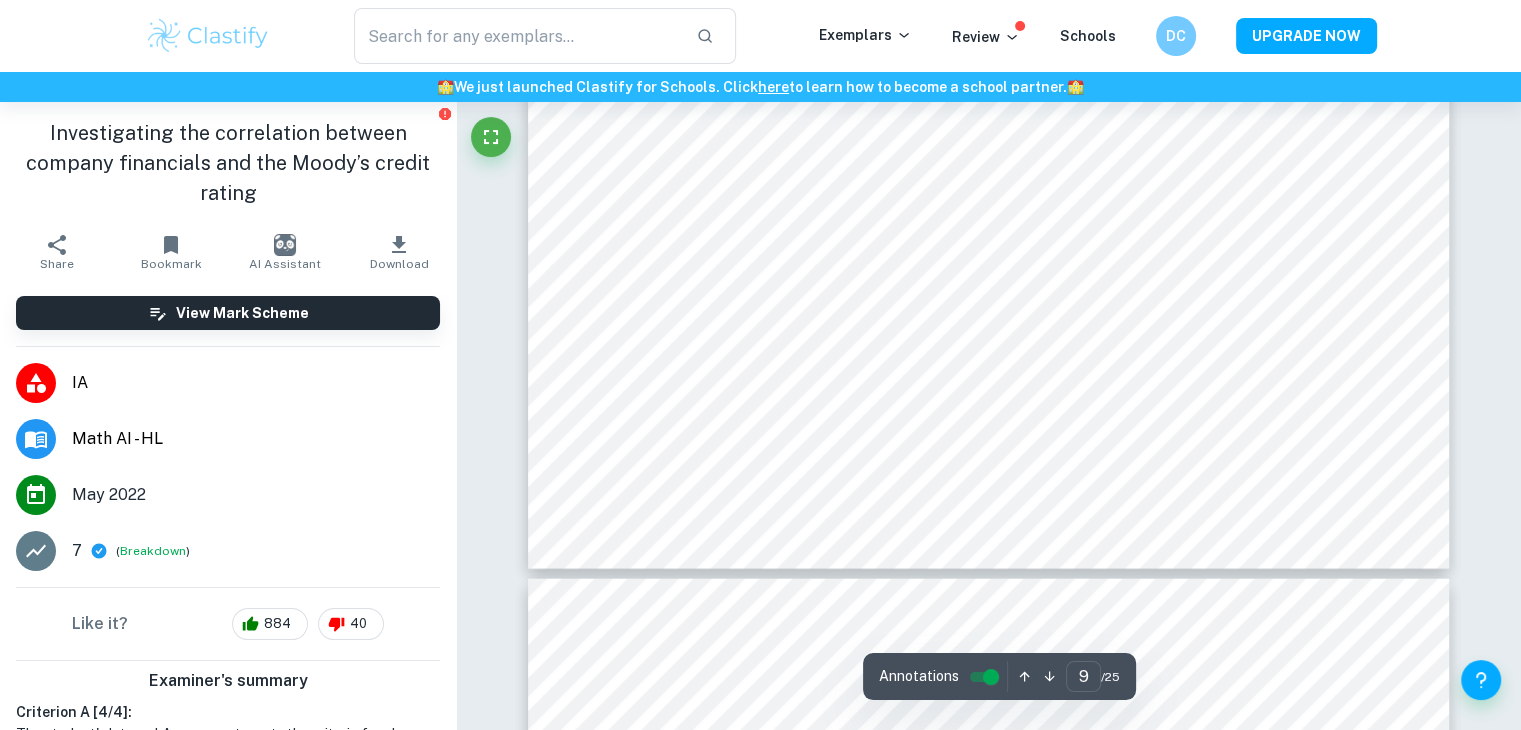 scroll, scrollTop: 11832, scrollLeft: 0, axis: vertical 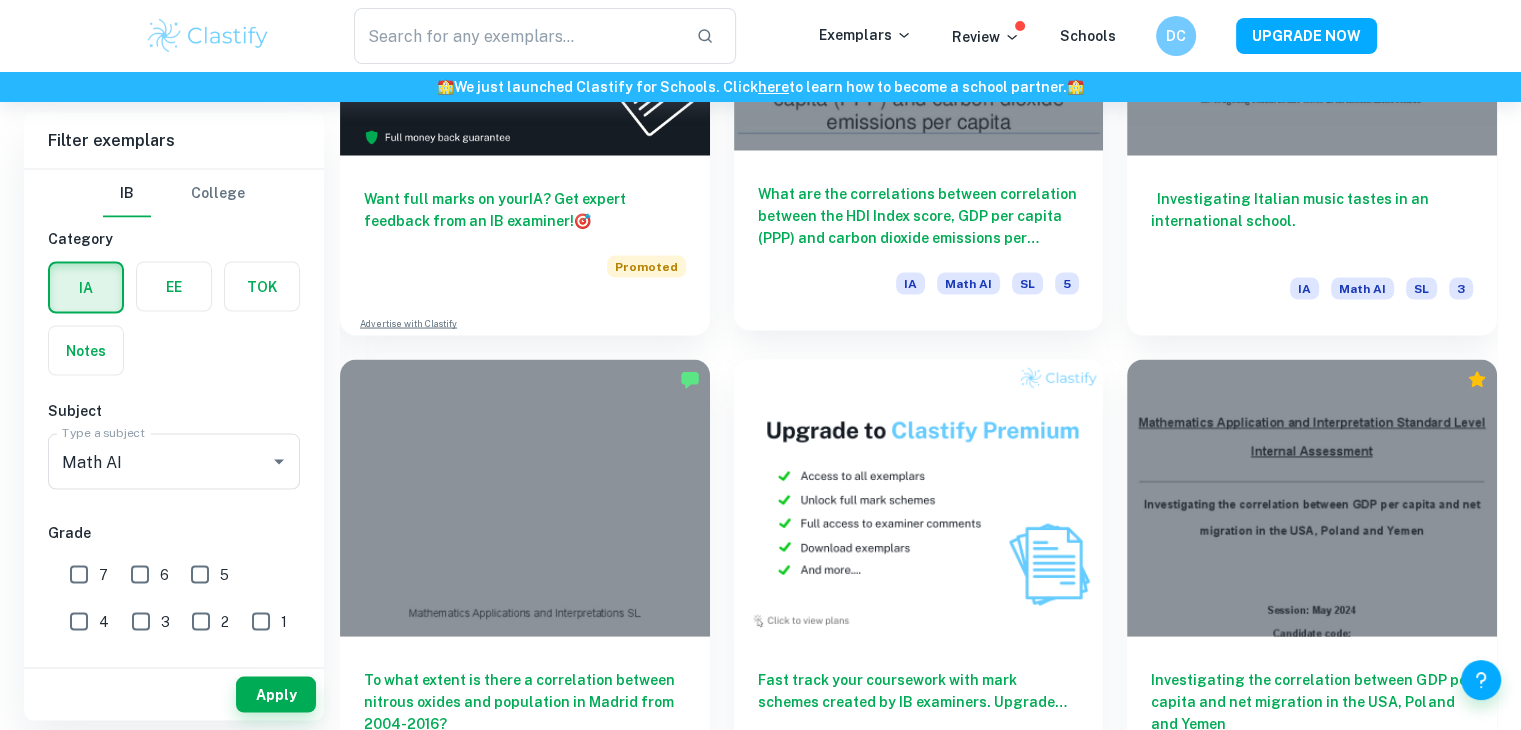 click at bounding box center (919, 10) 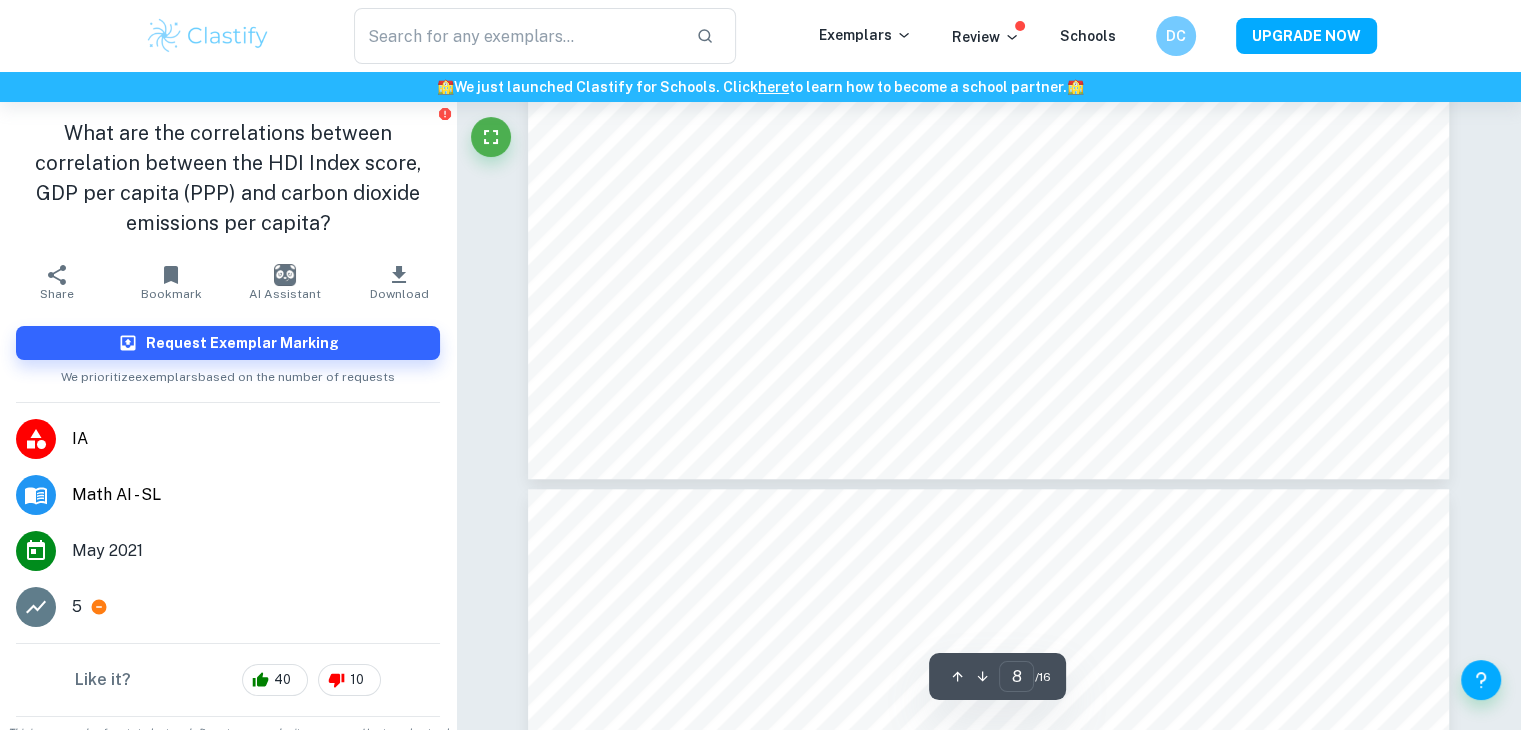 scroll, scrollTop: 11943, scrollLeft: 0, axis: vertical 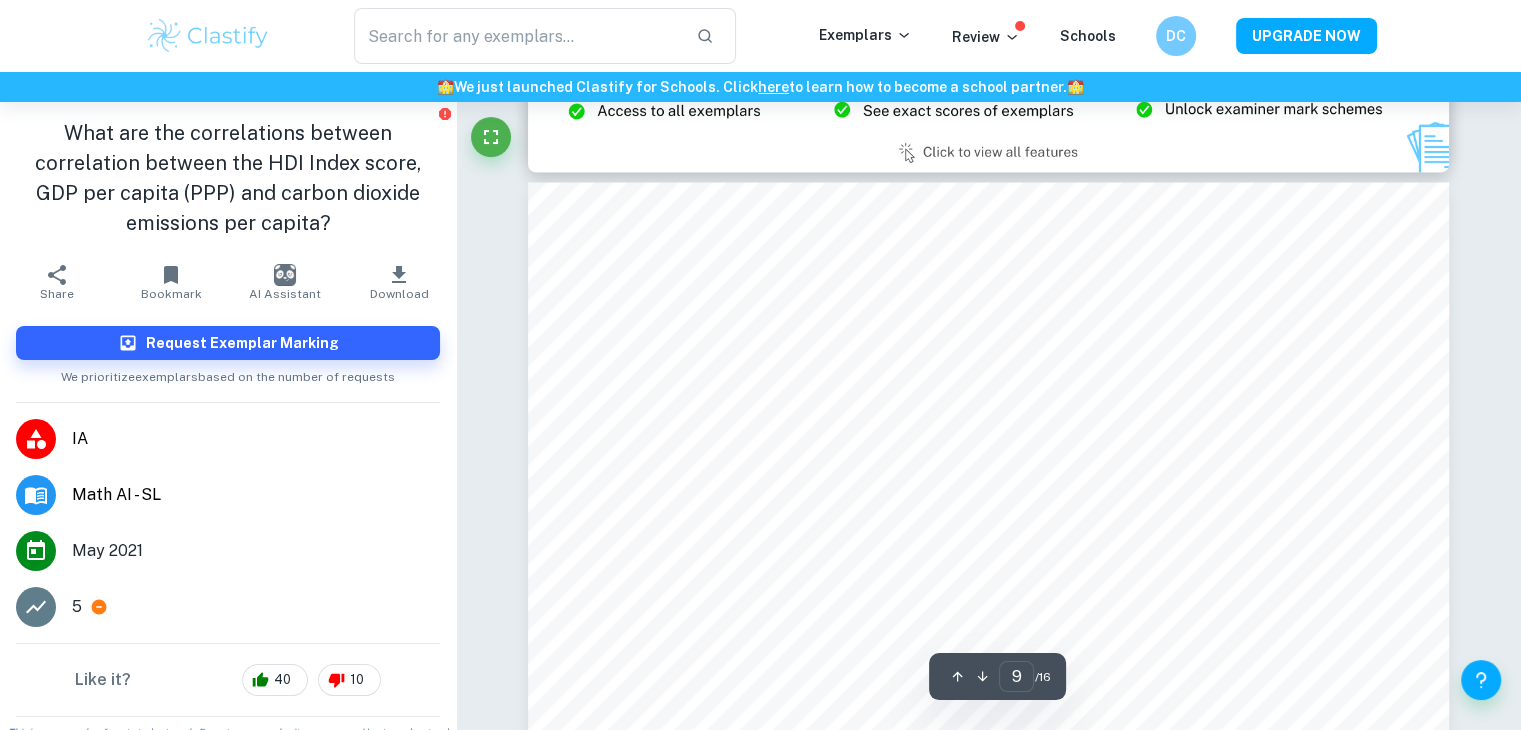 type on "8" 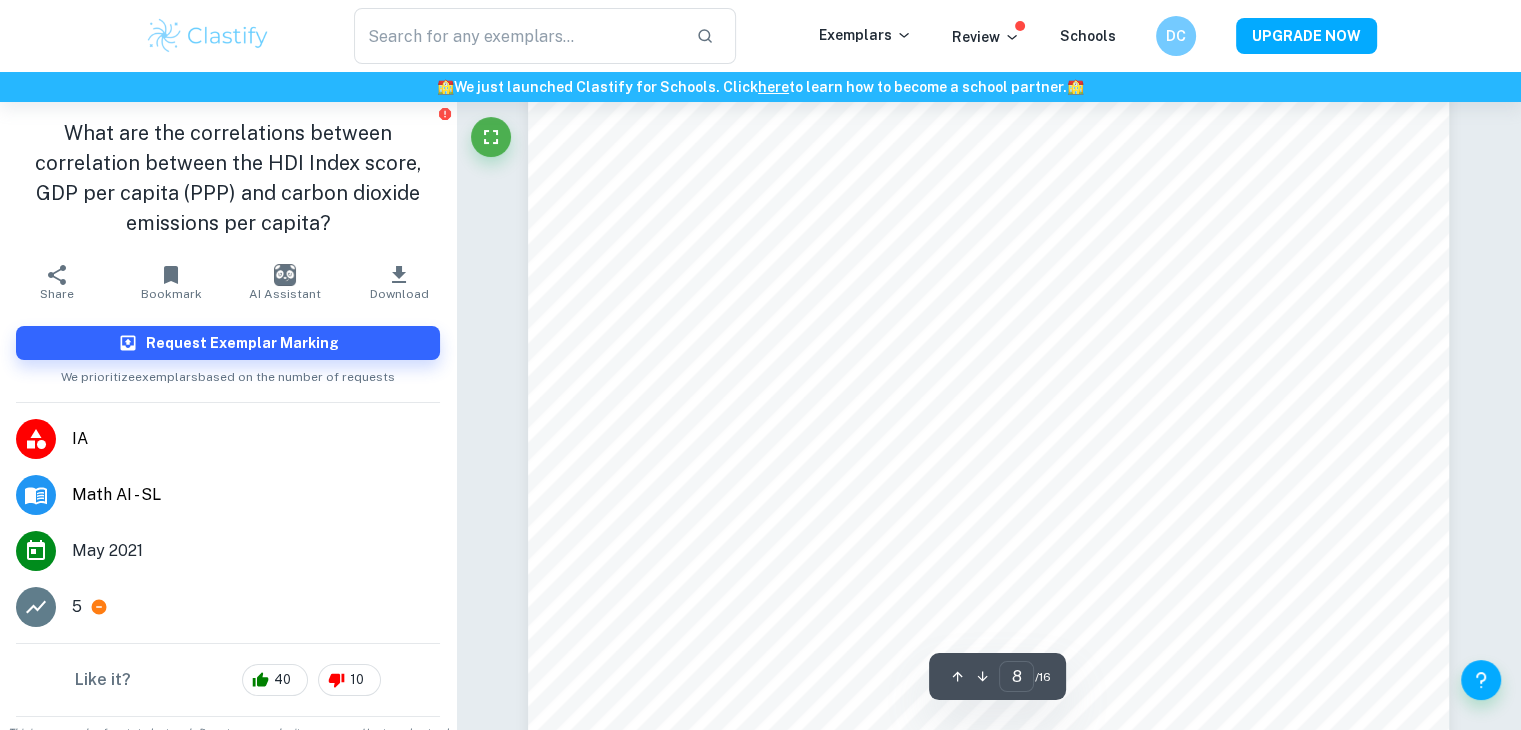 scroll, scrollTop: 9861, scrollLeft: 0, axis: vertical 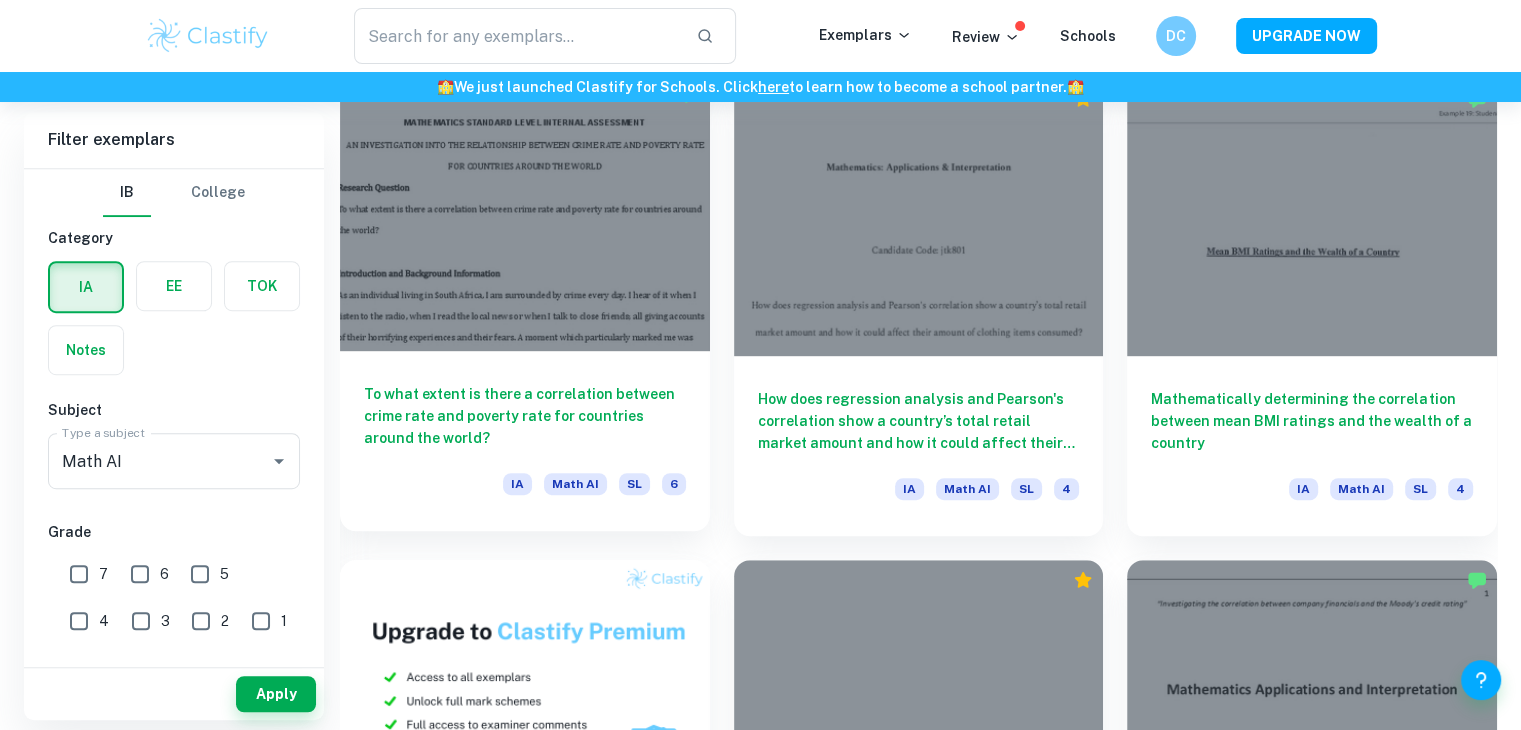 click at bounding box center [525, 212] 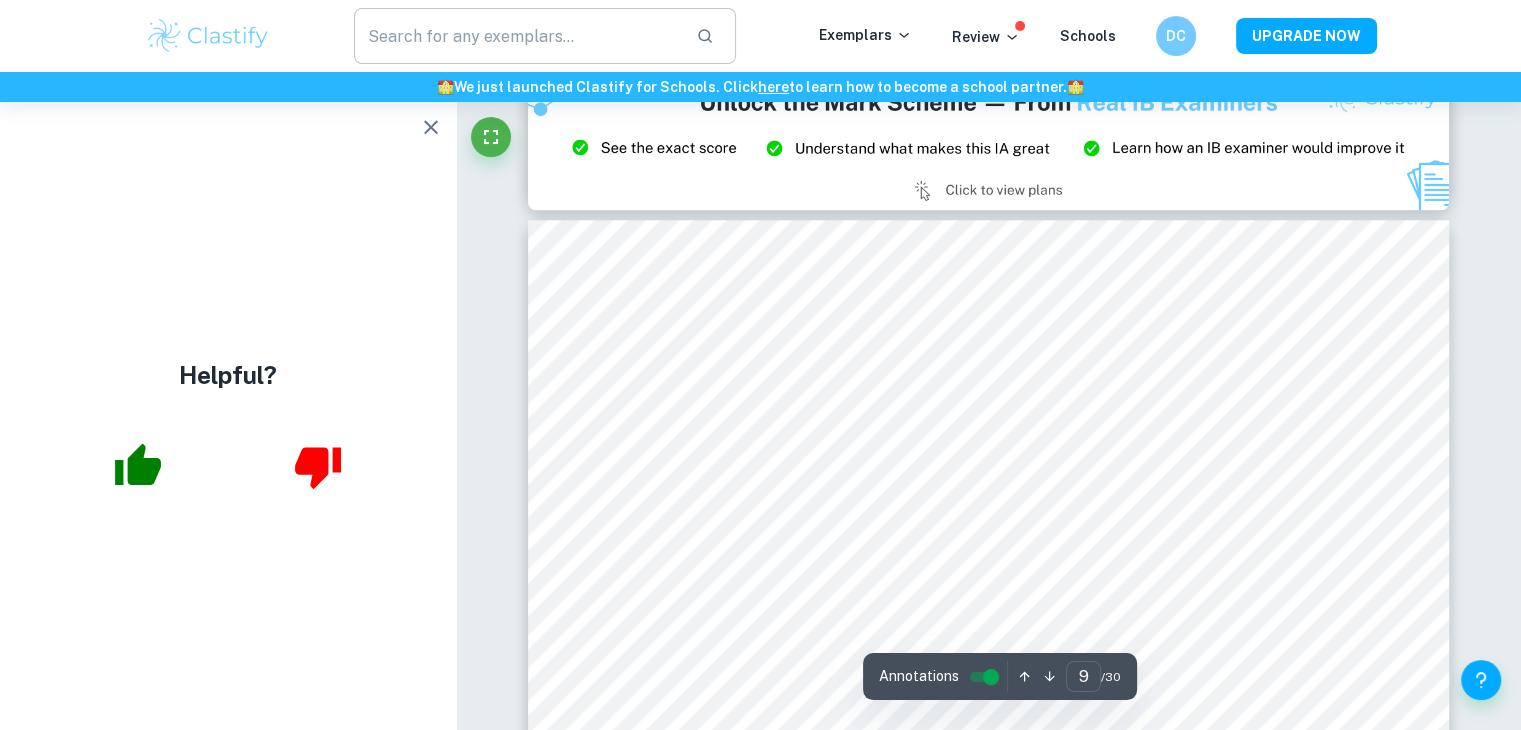 scroll, scrollTop: 9666, scrollLeft: 0, axis: vertical 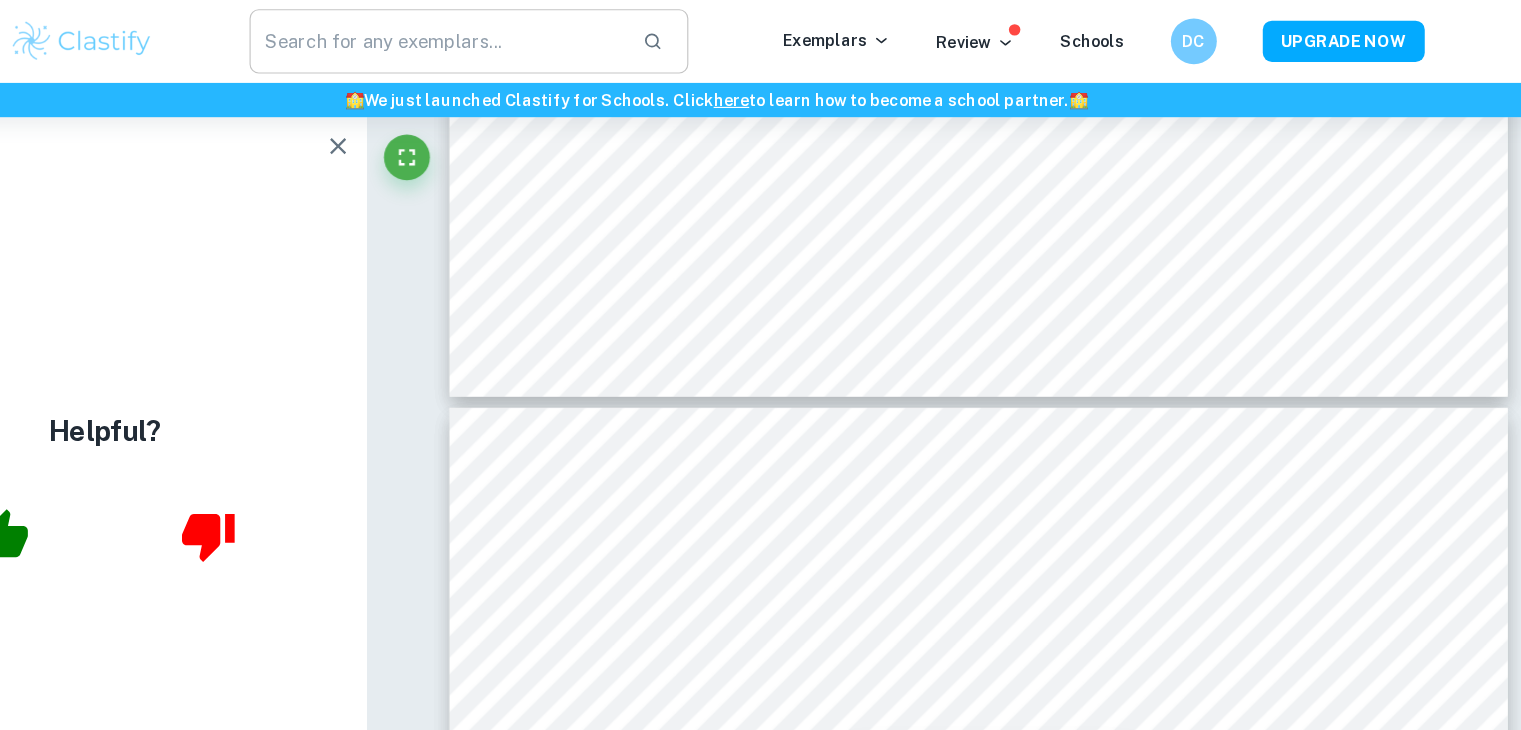 type on "9" 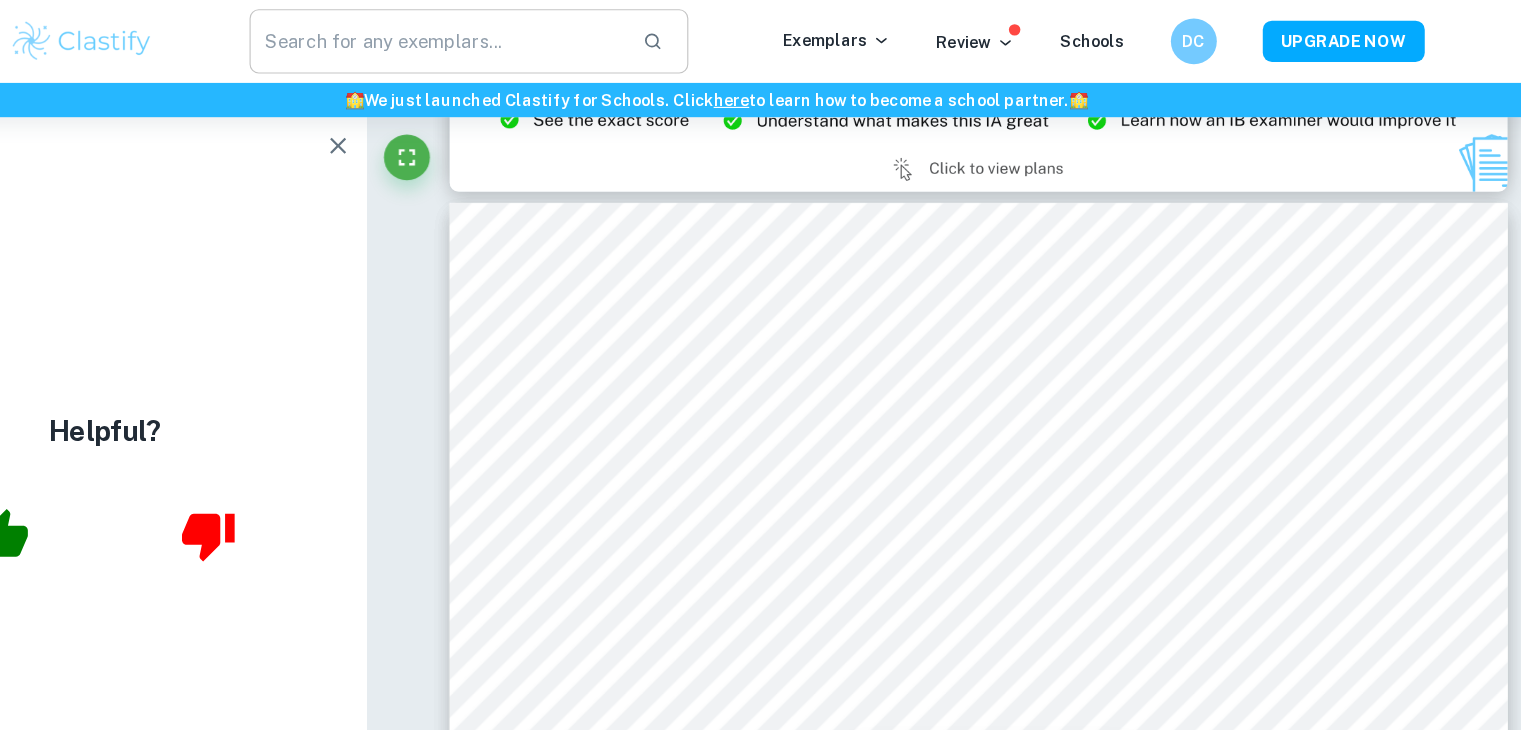 scroll, scrollTop: 9535, scrollLeft: 0, axis: vertical 